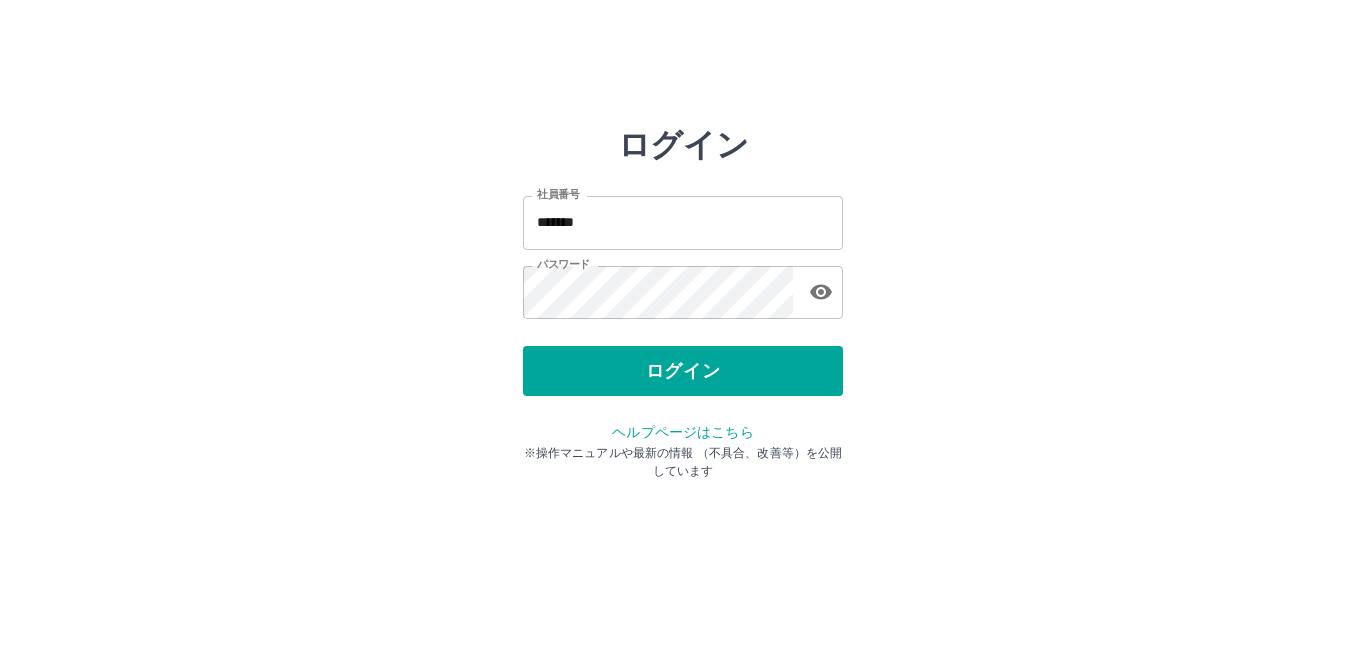 scroll, scrollTop: 0, scrollLeft: 0, axis: both 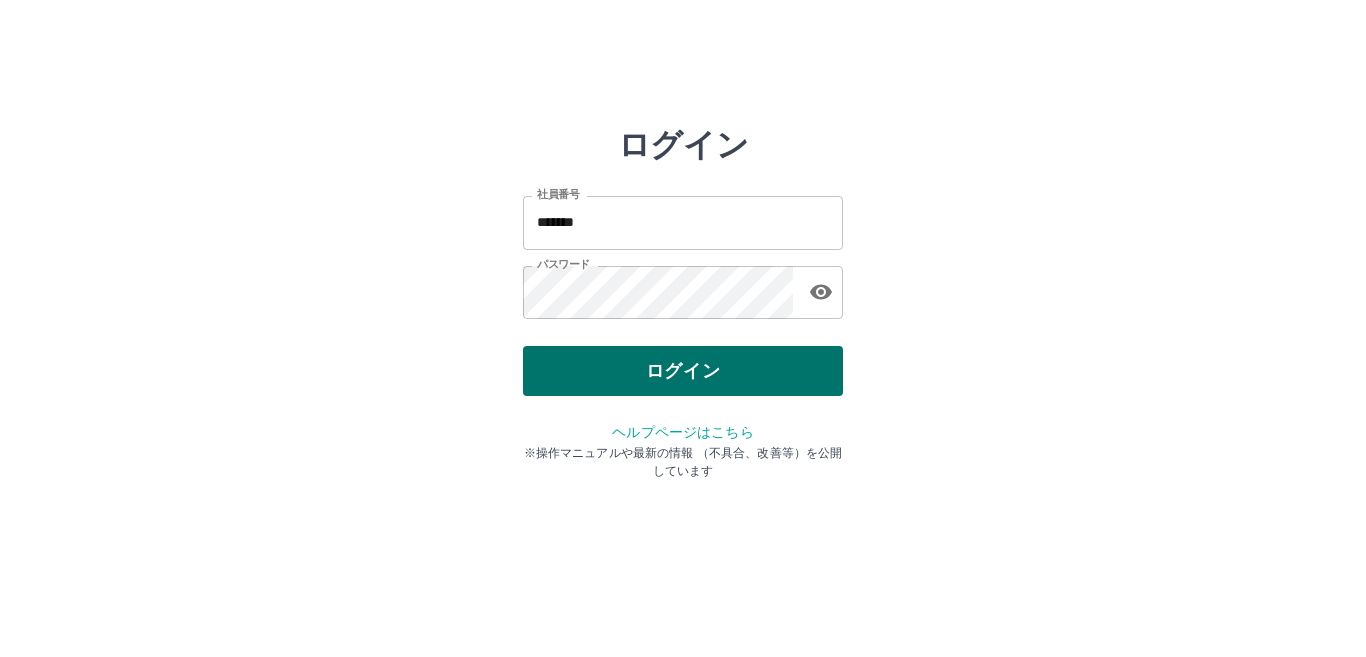 click on "ログイン" at bounding box center (683, 371) 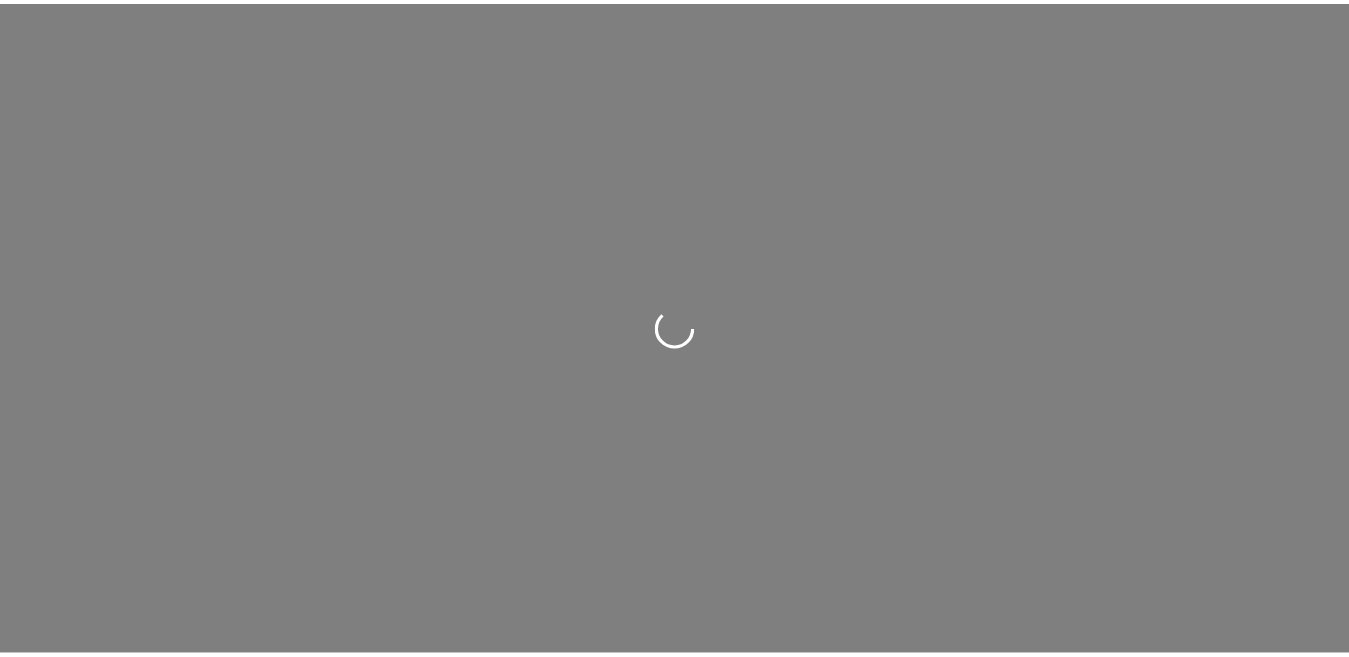 scroll, scrollTop: 0, scrollLeft: 0, axis: both 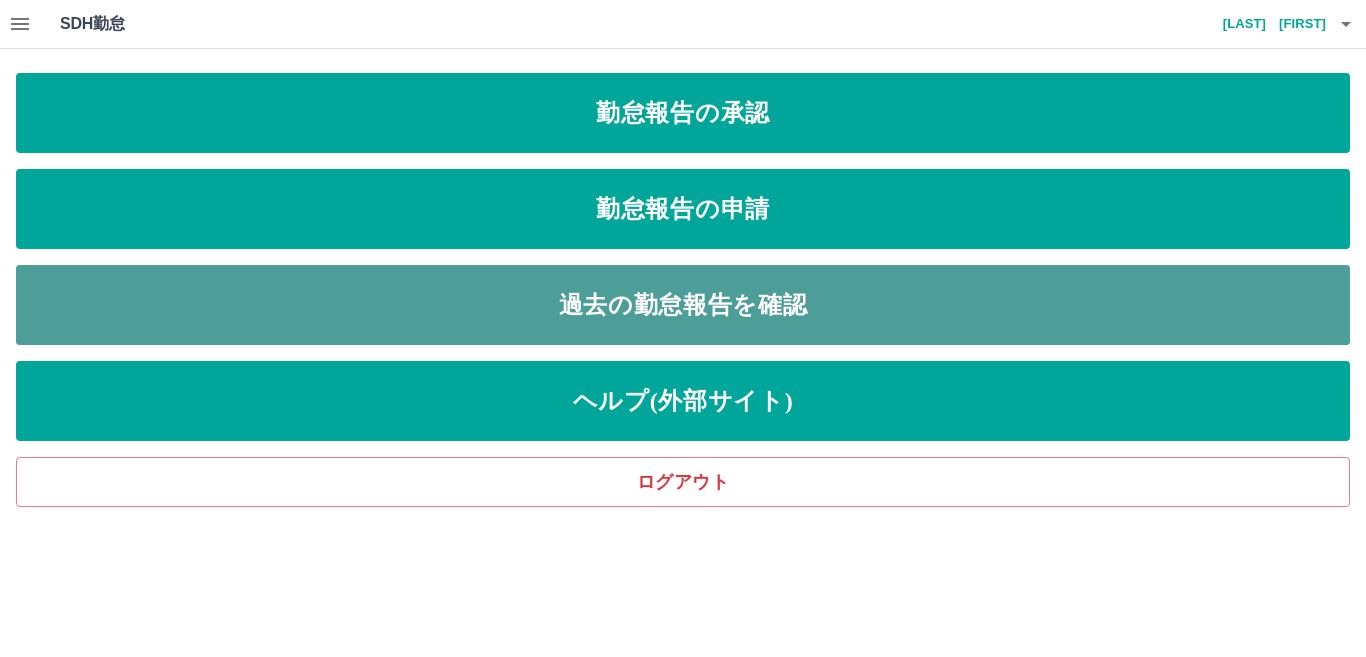 click on "過去の勤怠報告を確認" at bounding box center [683, 305] 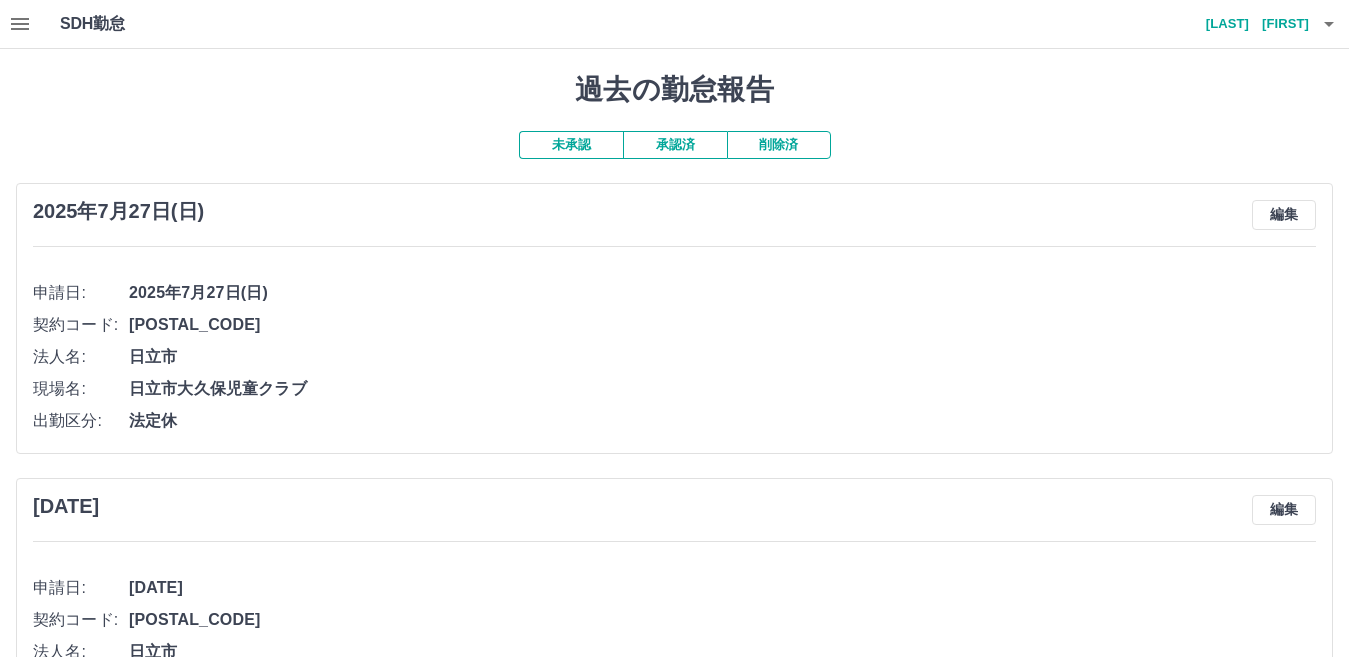 click on "承認済" at bounding box center (675, 145) 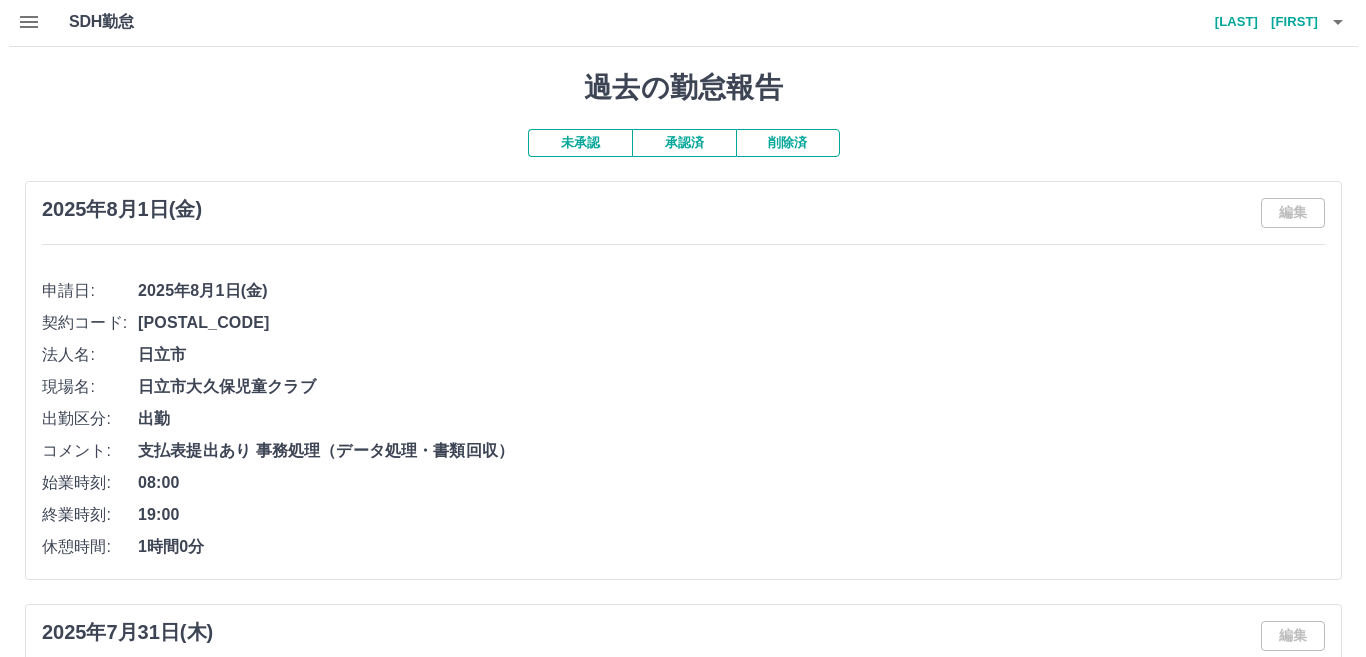 scroll, scrollTop: 0, scrollLeft: 0, axis: both 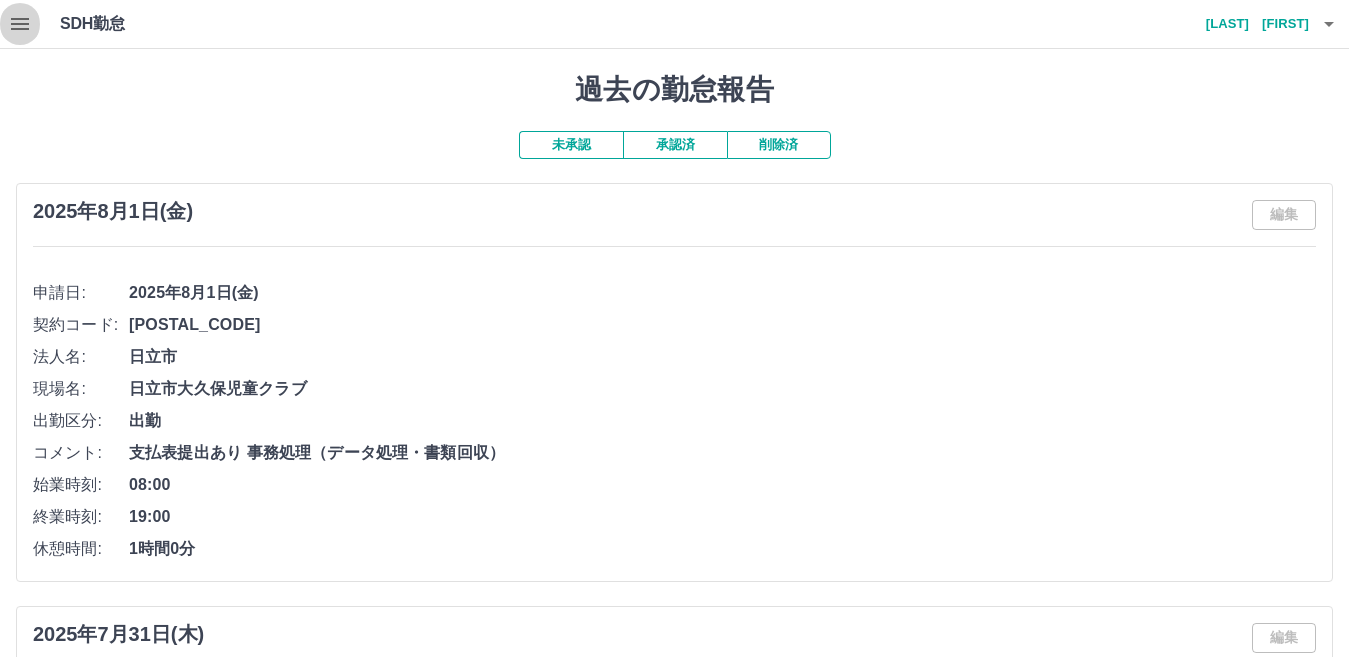 click 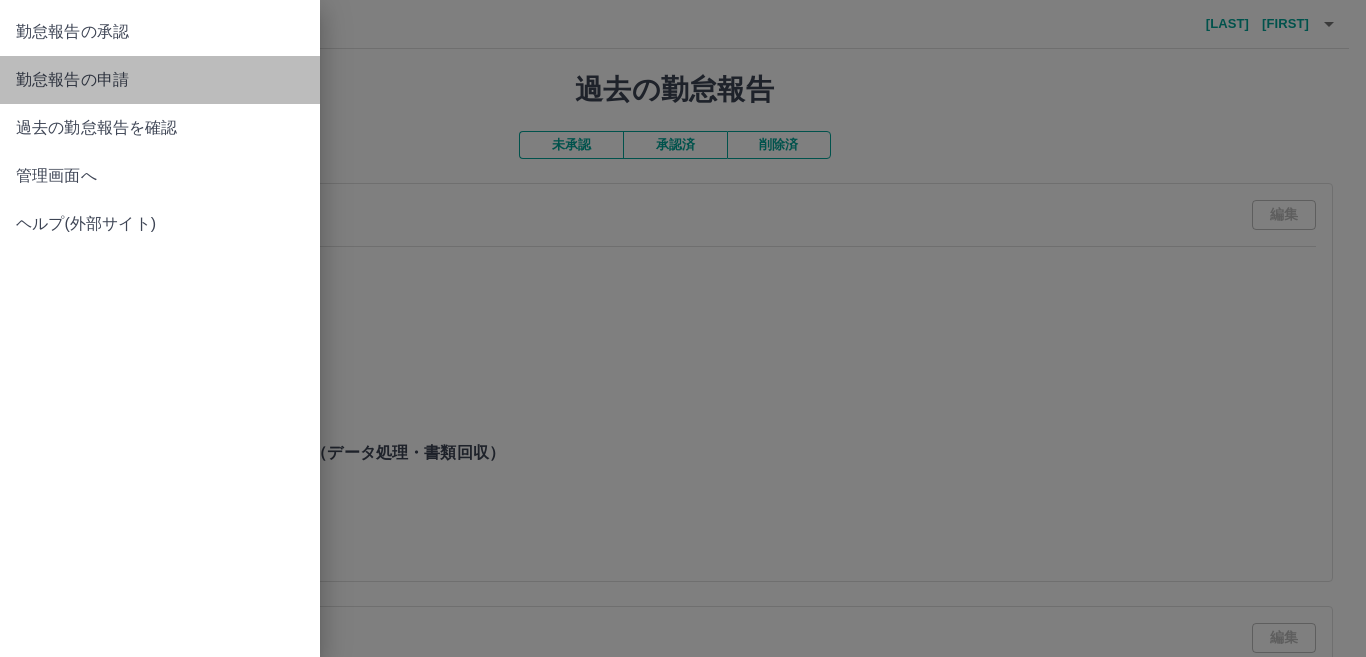 click on "勤怠報告の申請" at bounding box center [160, 80] 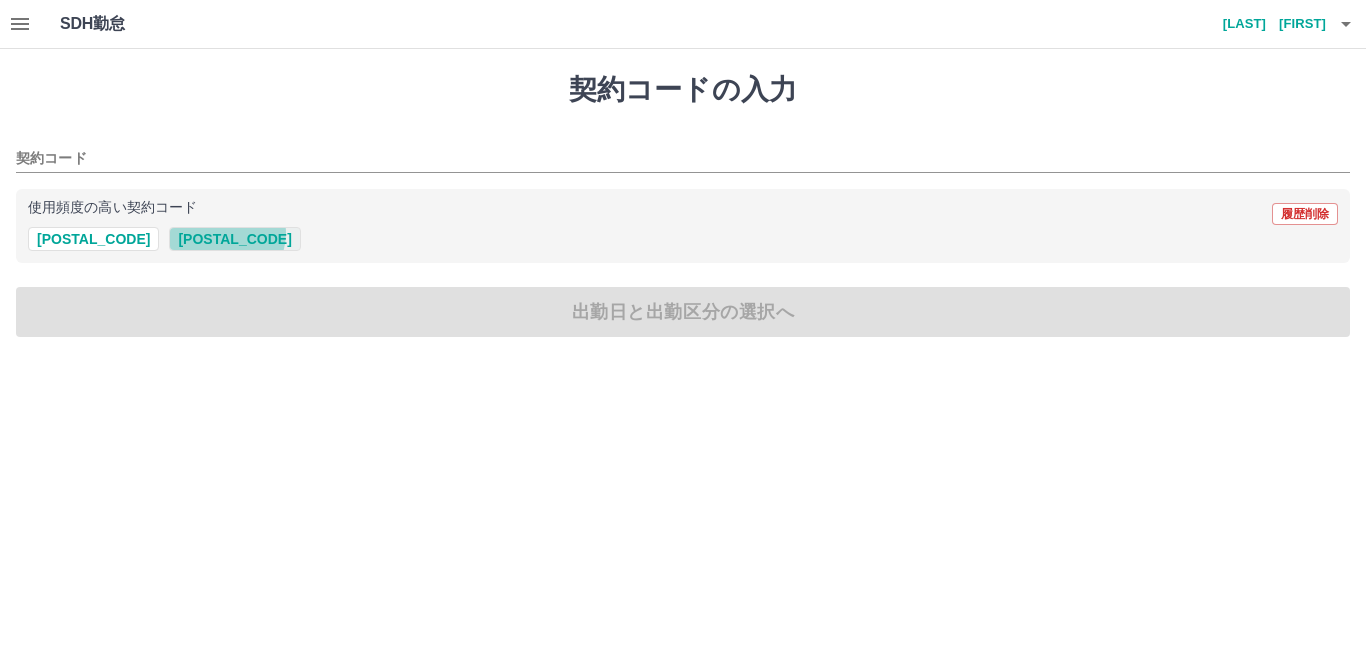 click on "[POSTAL_CODE]" at bounding box center (234, 239) 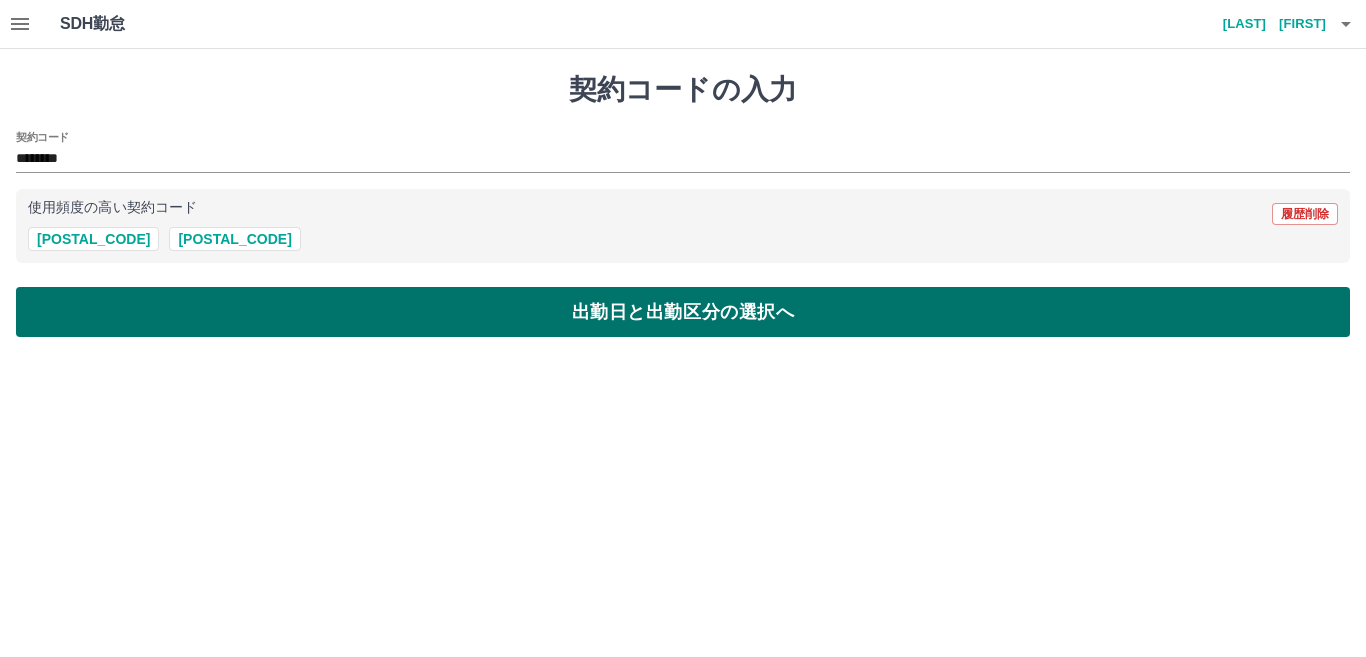 click on "出勤日と出勤区分の選択へ" at bounding box center [683, 312] 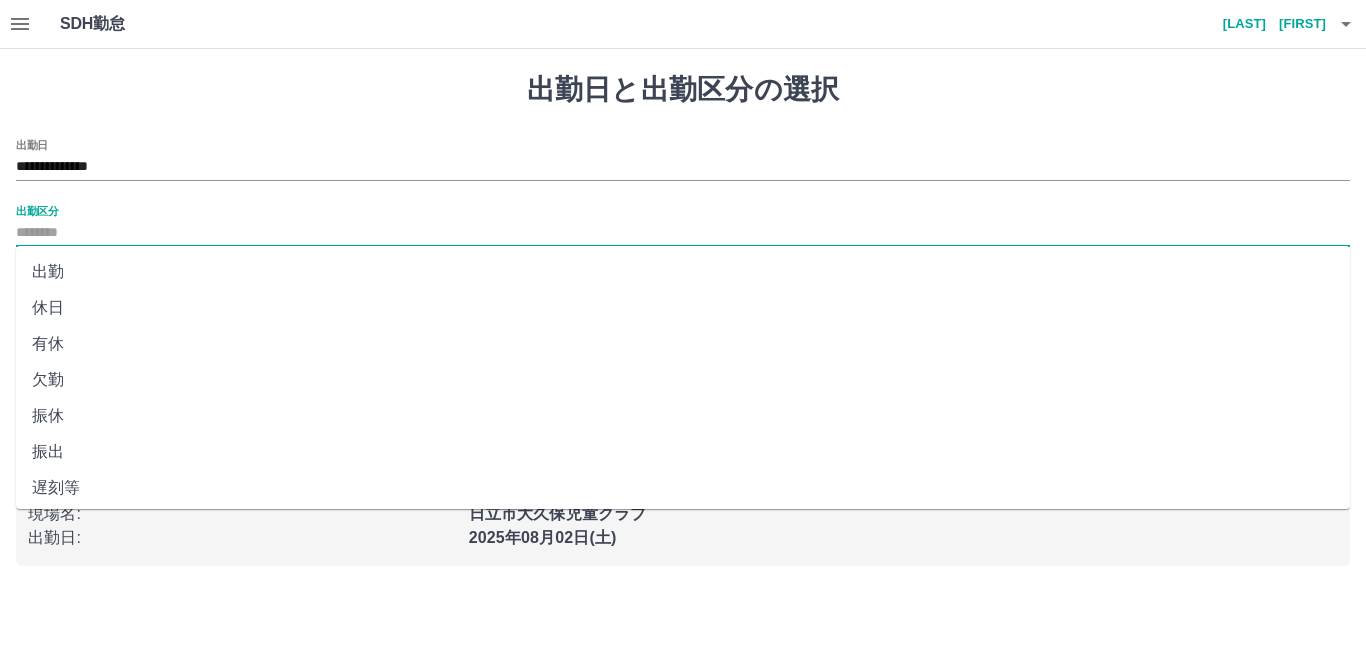 click on "出勤区分" at bounding box center [683, 233] 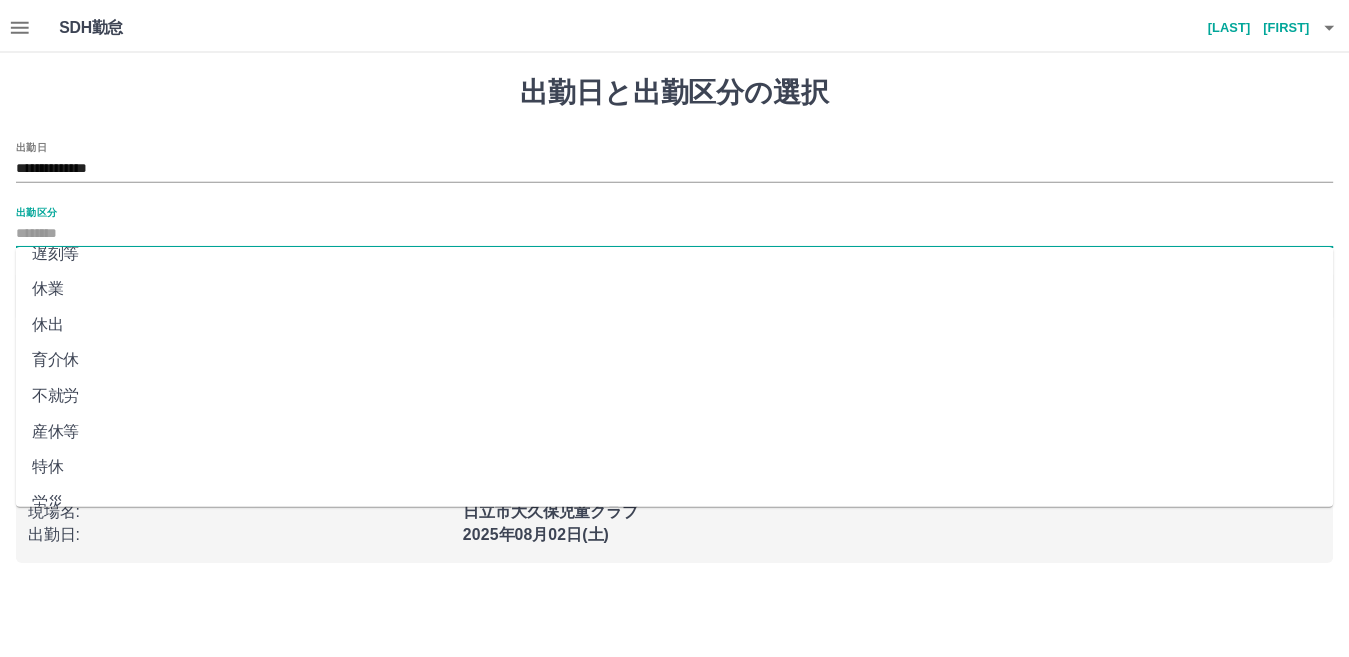 scroll, scrollTop: 236, scrollLeft: 0, axis: vertical 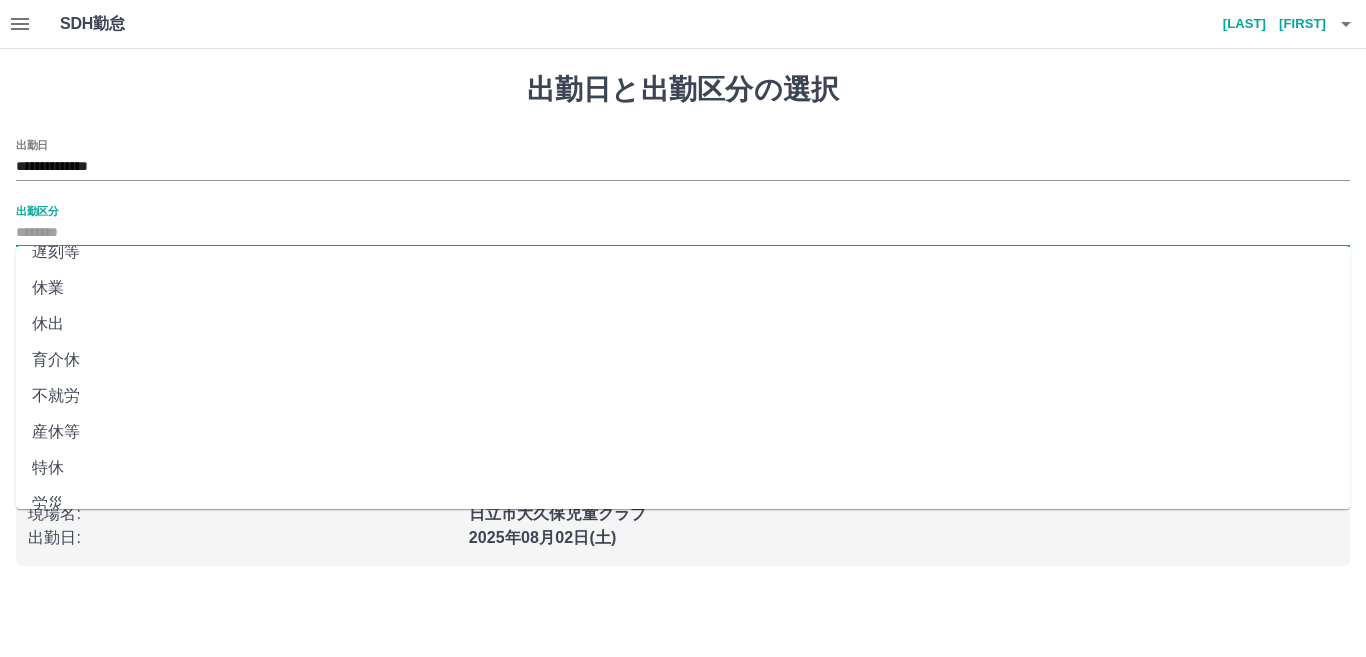 click on "休出" at bounding box center [683, 324] 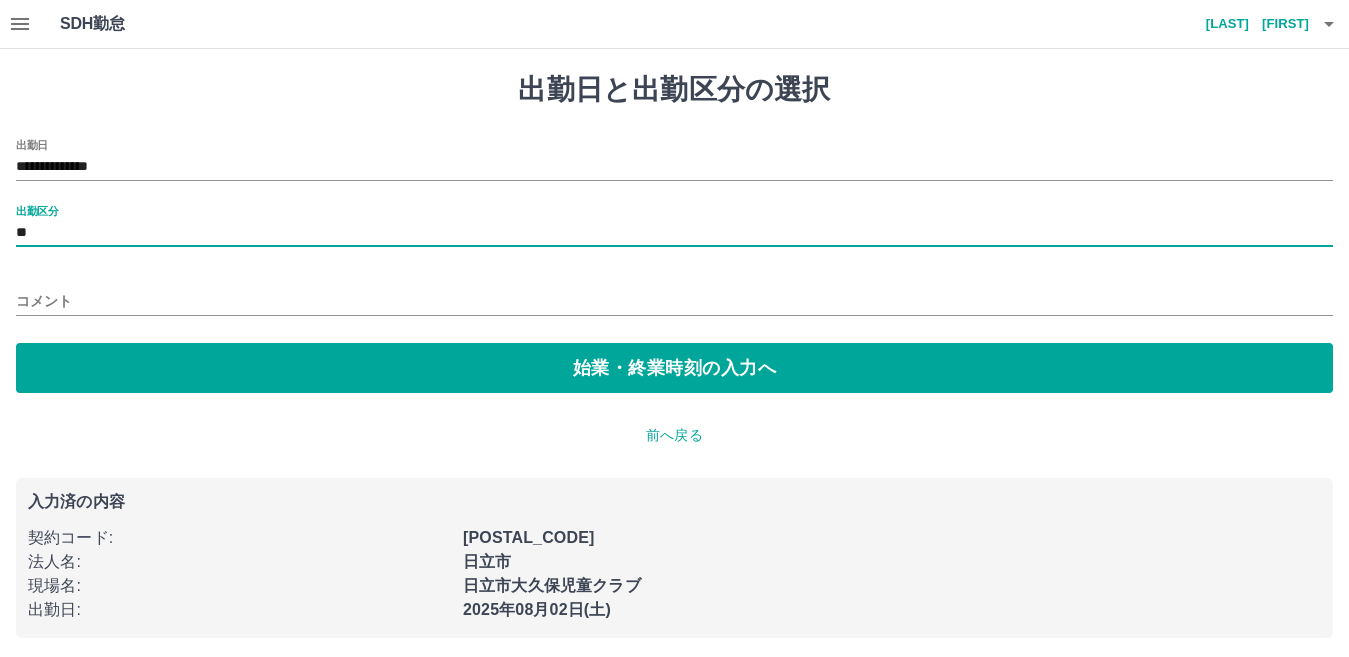 click on "コメント" at bounding box center [674, 301] 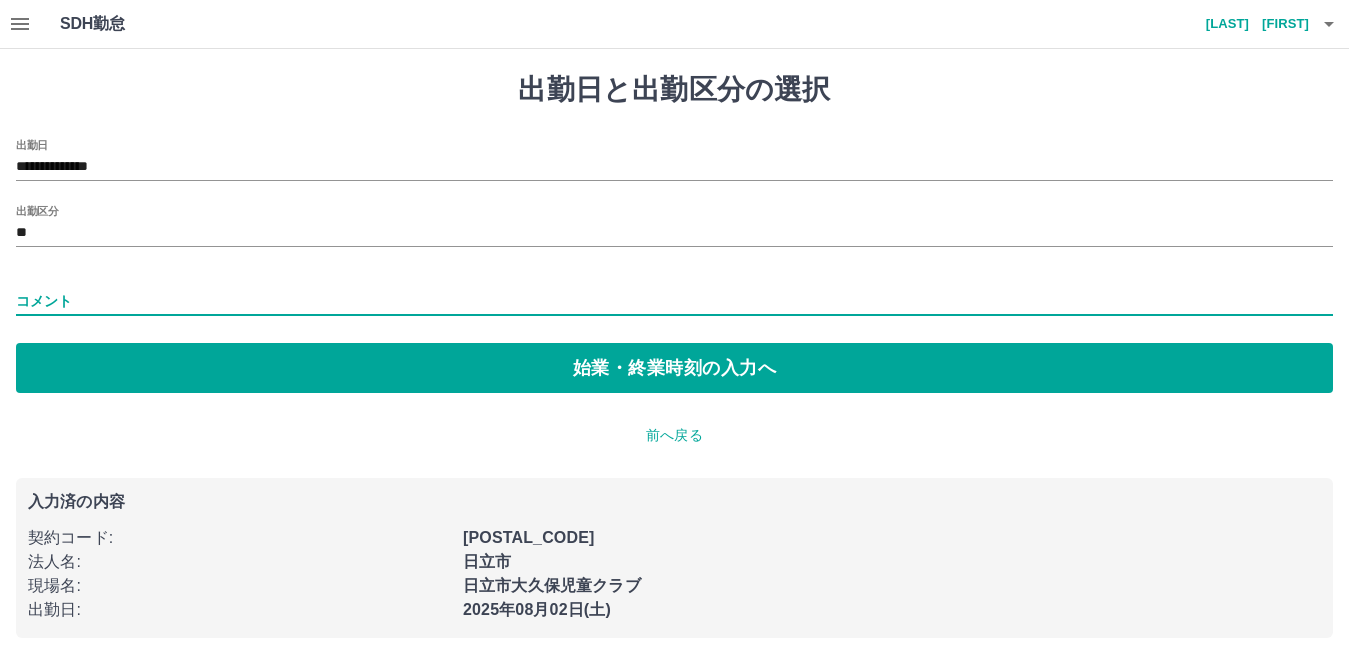 type on "******" 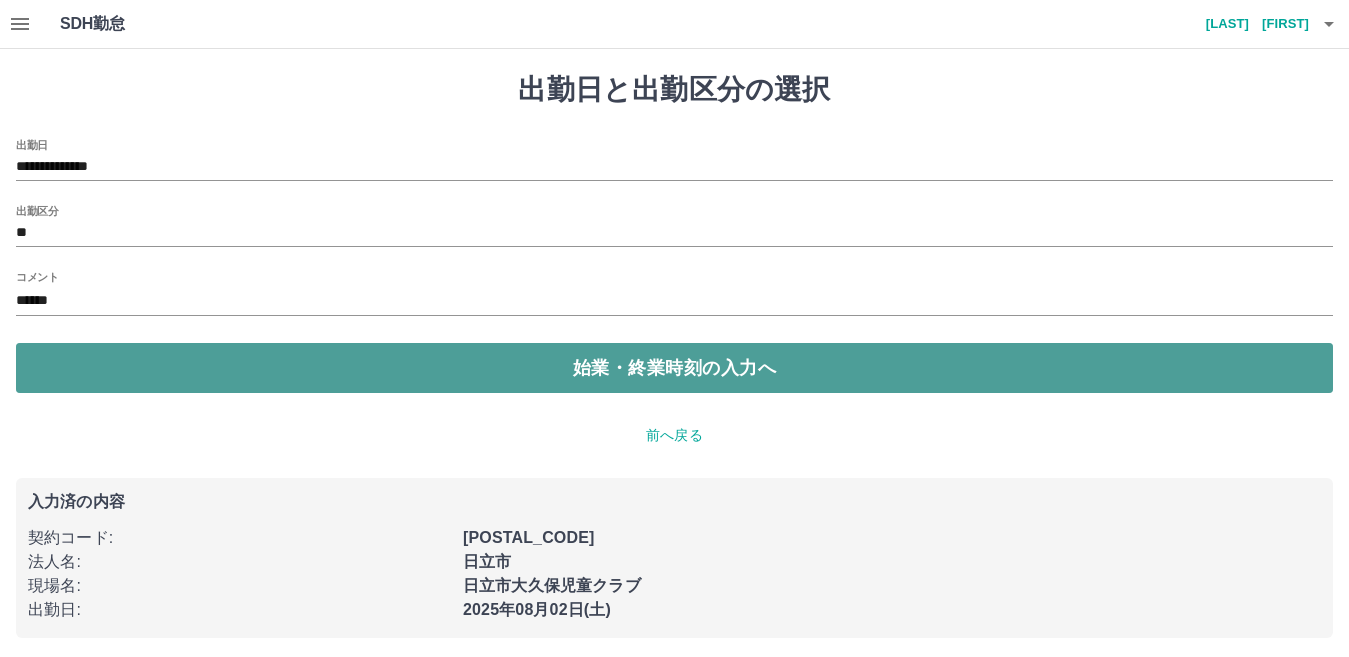 click on "始業・終業時刻の入力へ" at bounding box center (674, 368) 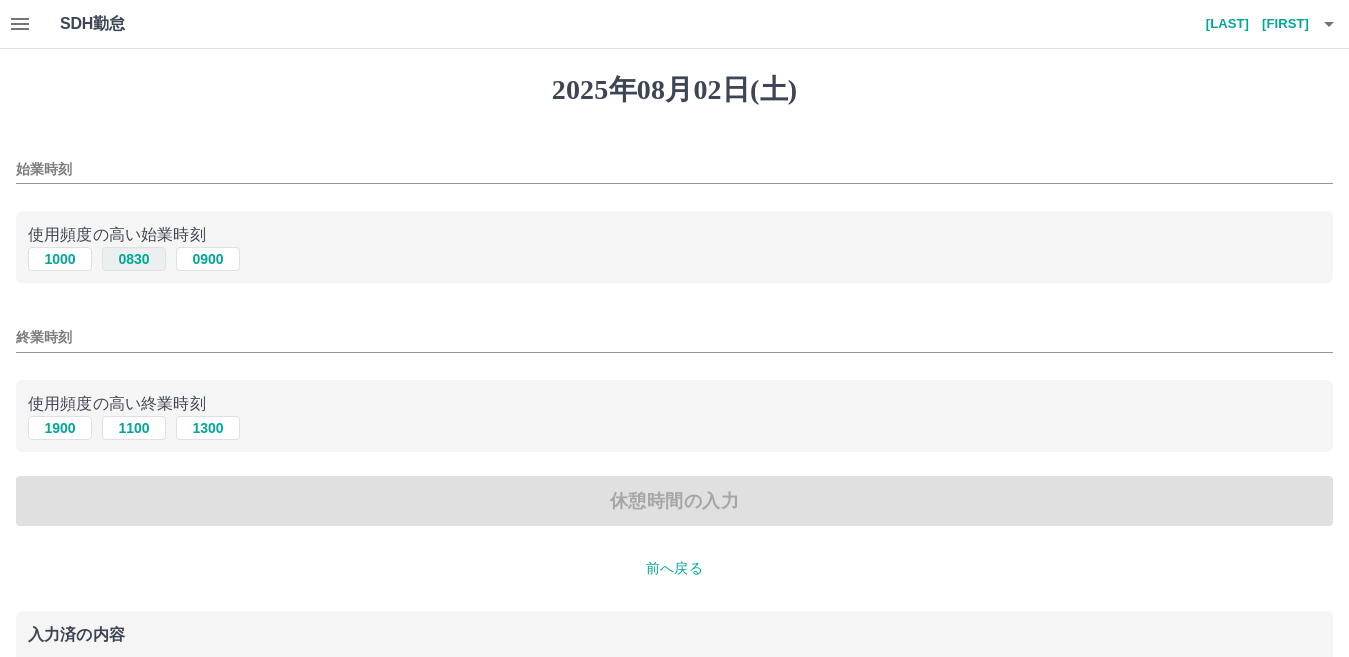 click on "0830" at bounding box center (134, 259) 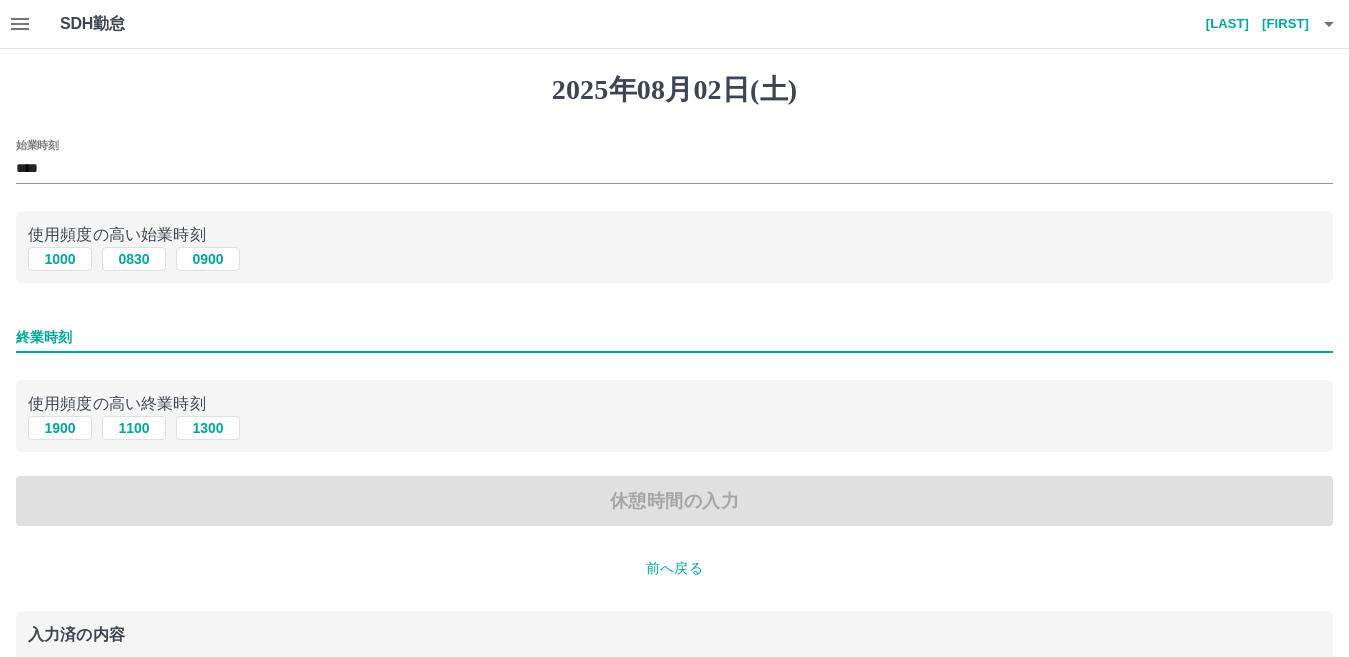 click on "終業時刻" at bounding box center [674, 337] 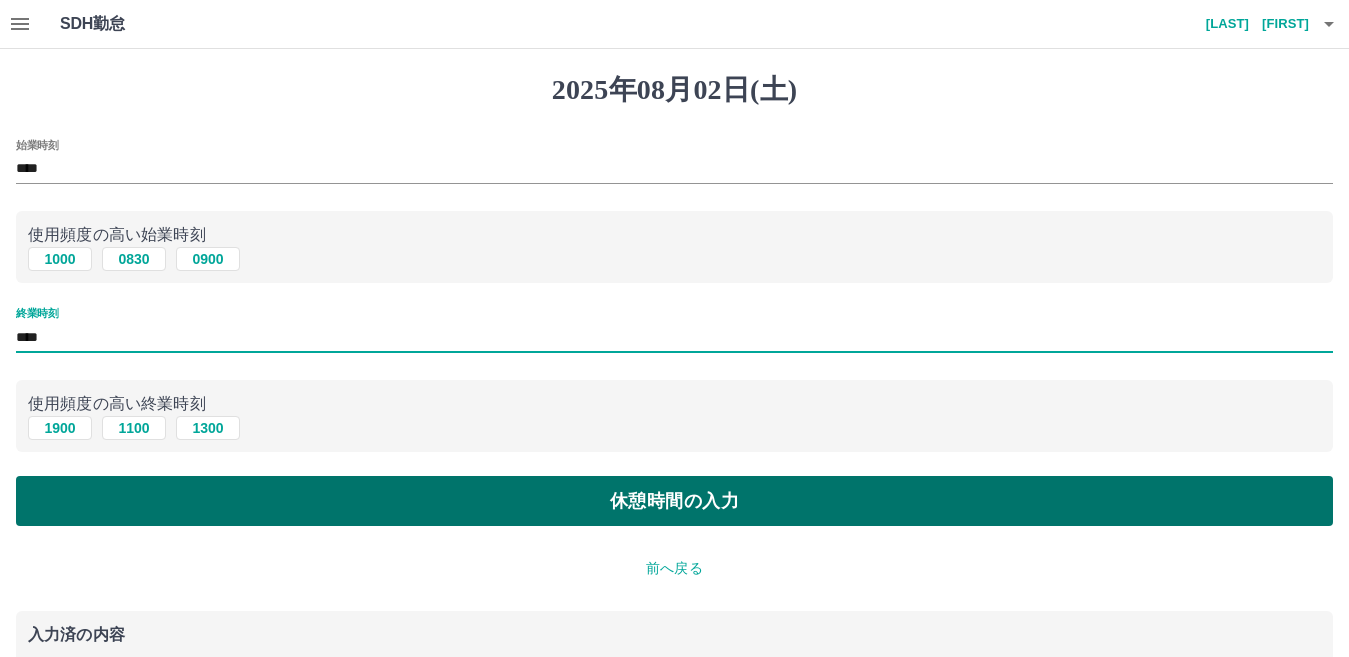 type on "****" 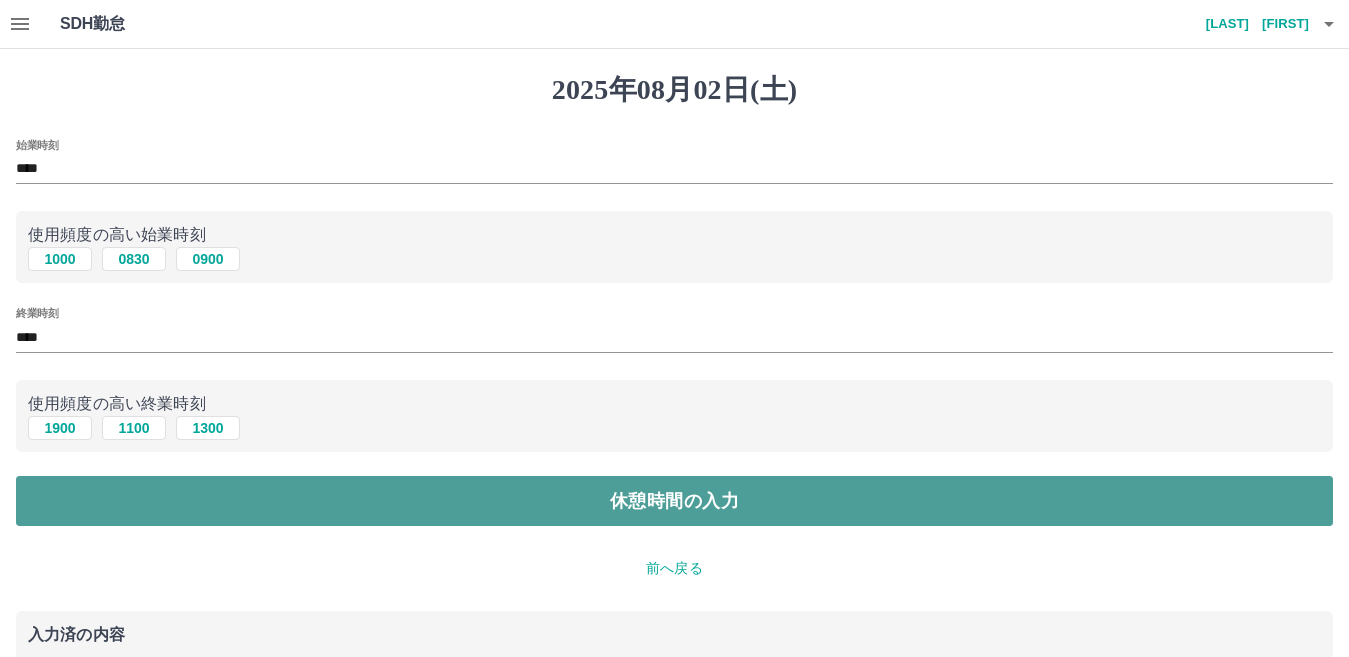 click on "休憩時間の入力" at bounding box center [674, 501] 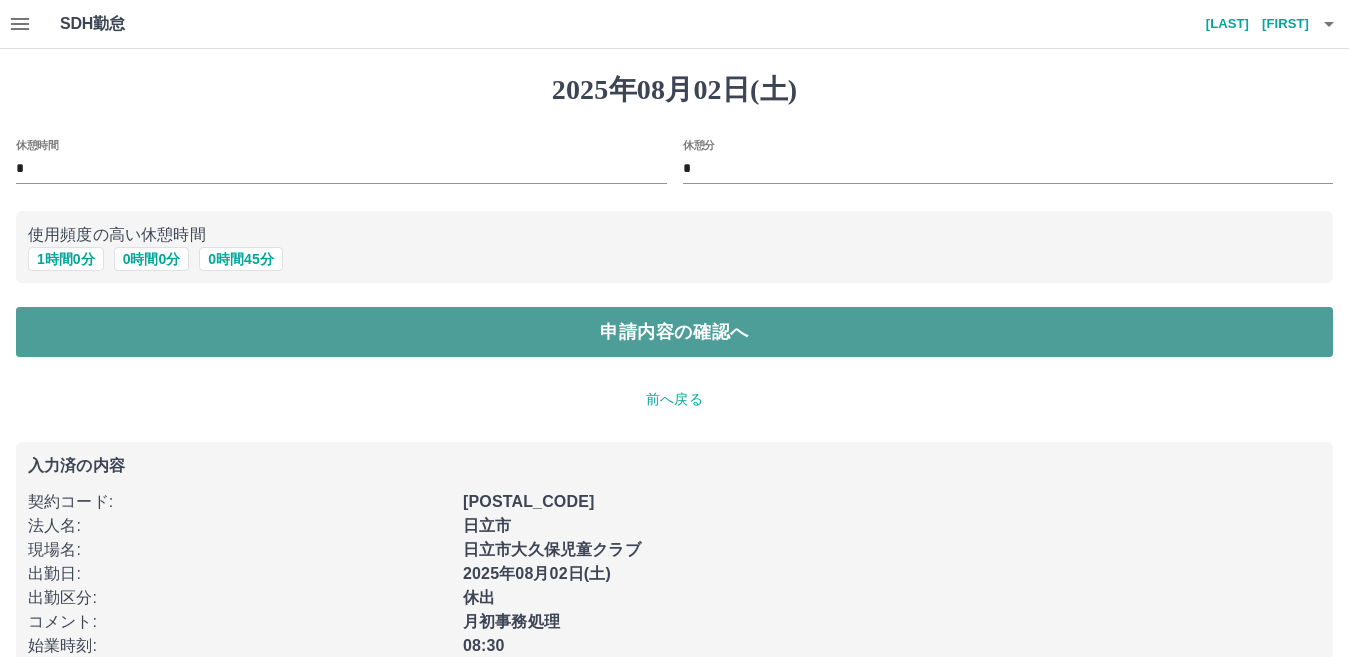 click on "申請内容の確認へ" at bounding box center (674, 332) 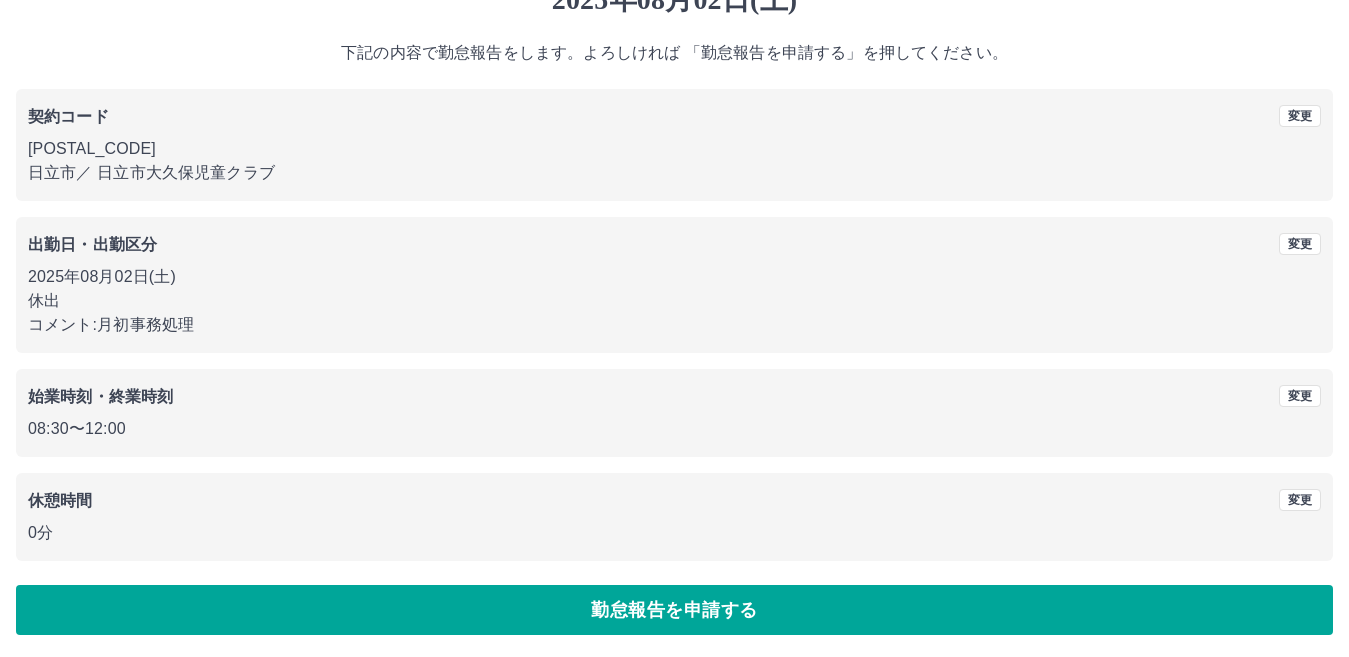 scroll, scrollTop: 91, scrollLeft: 0, axis: vertical 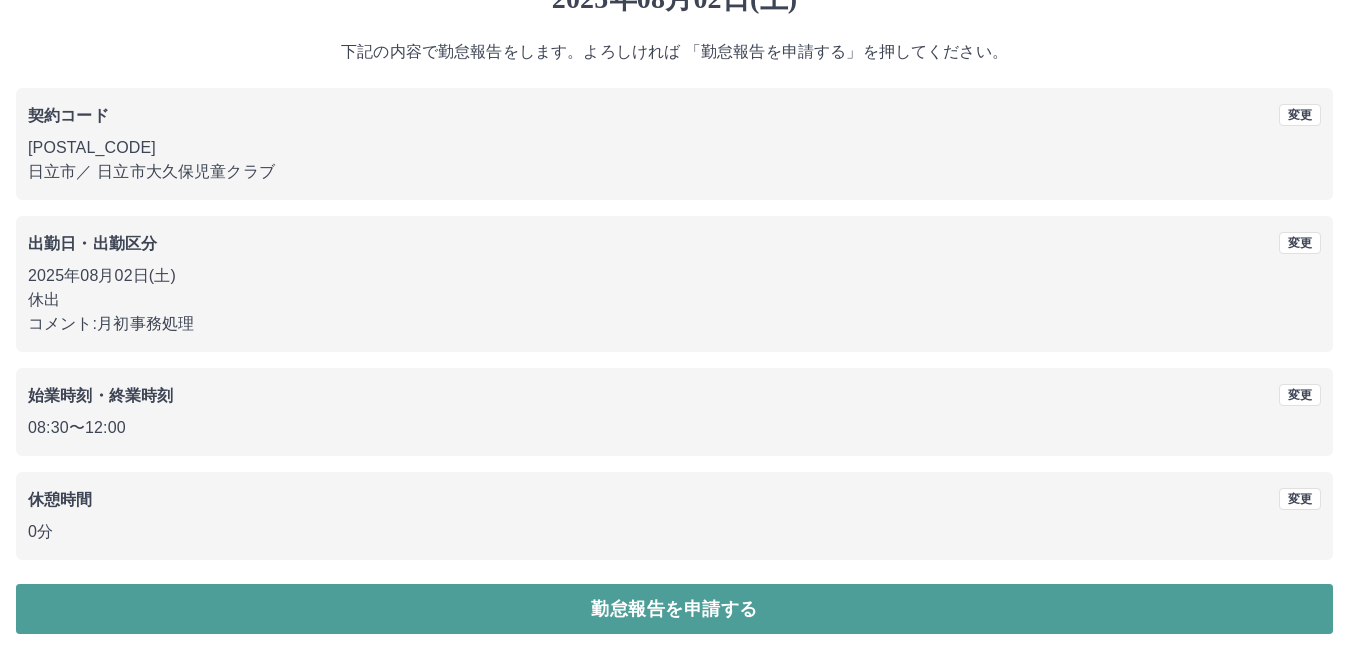 click on "勤怠報告を申請する" at bounding box center [674, 609] 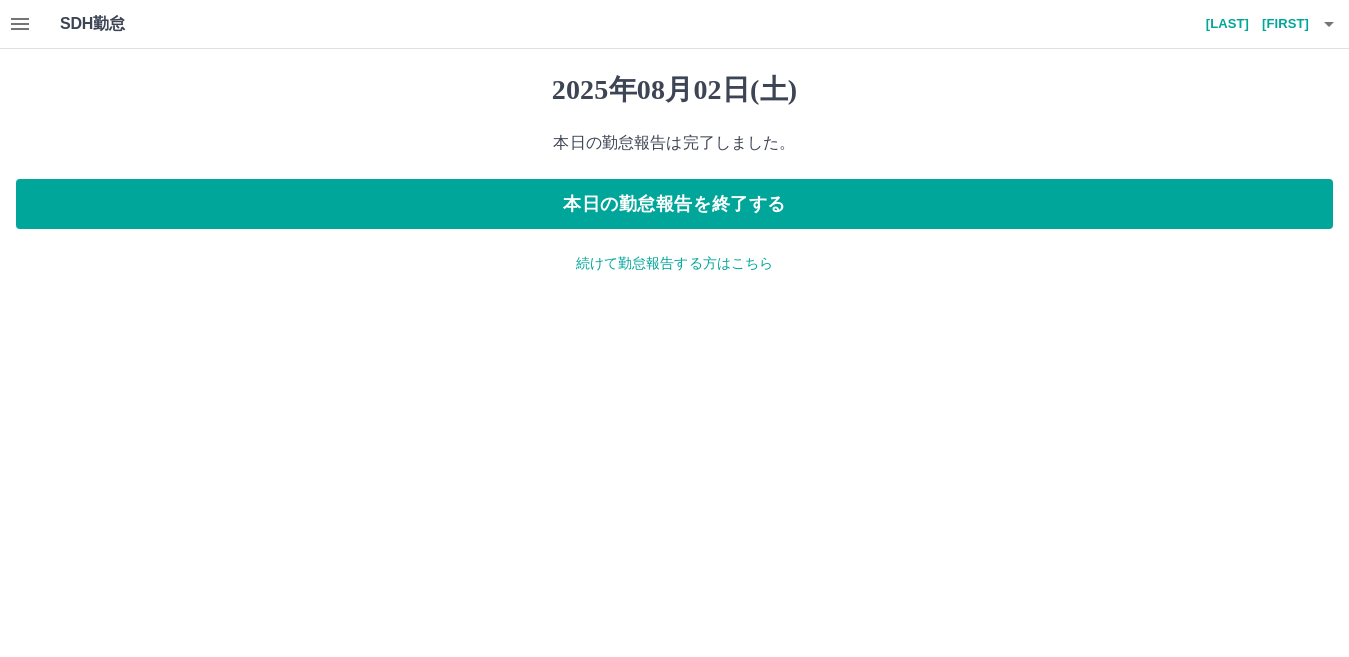 scroll, scrollTop: 0, scrollLeft: 0, axis: both 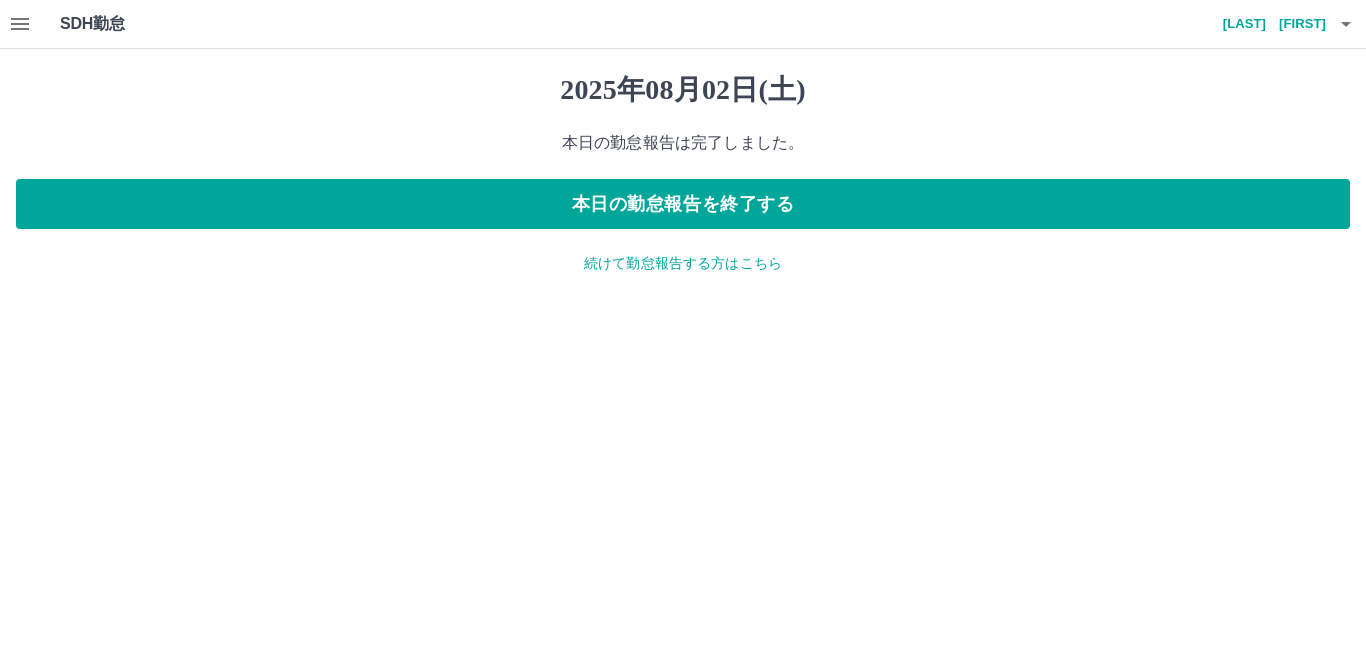 click 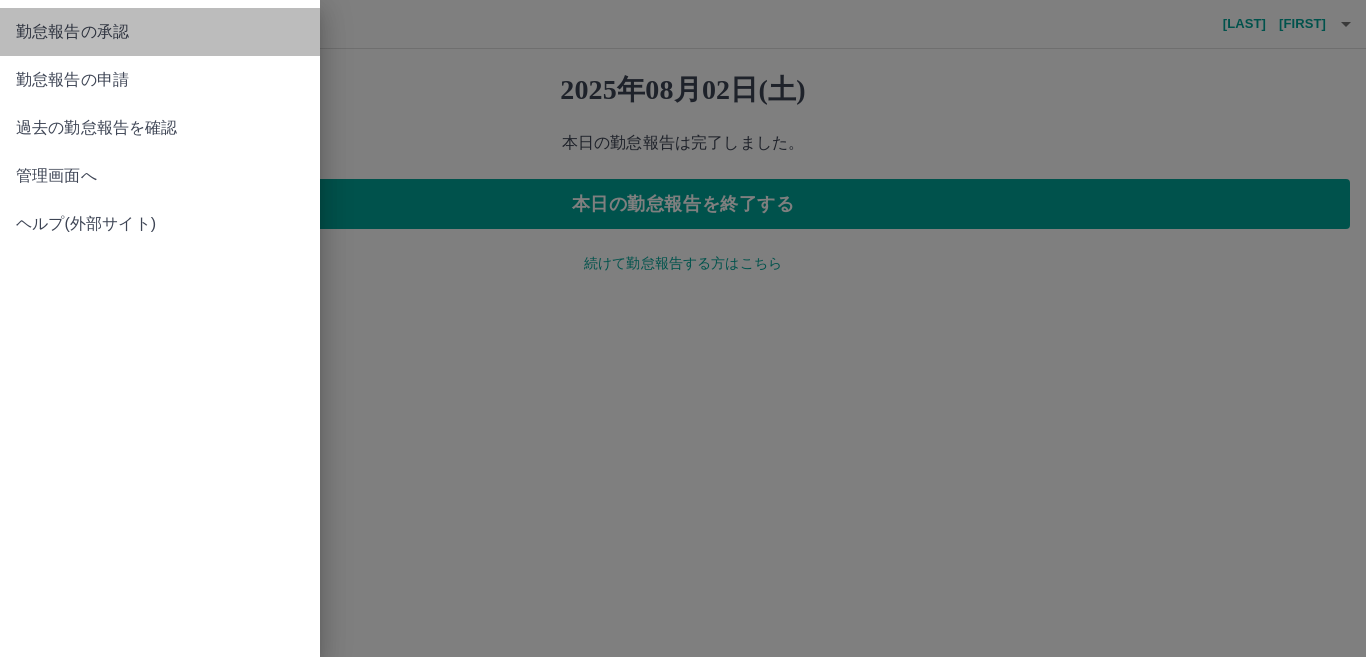 click on "勤怠報告の承認" at bounding box center (160, 32) 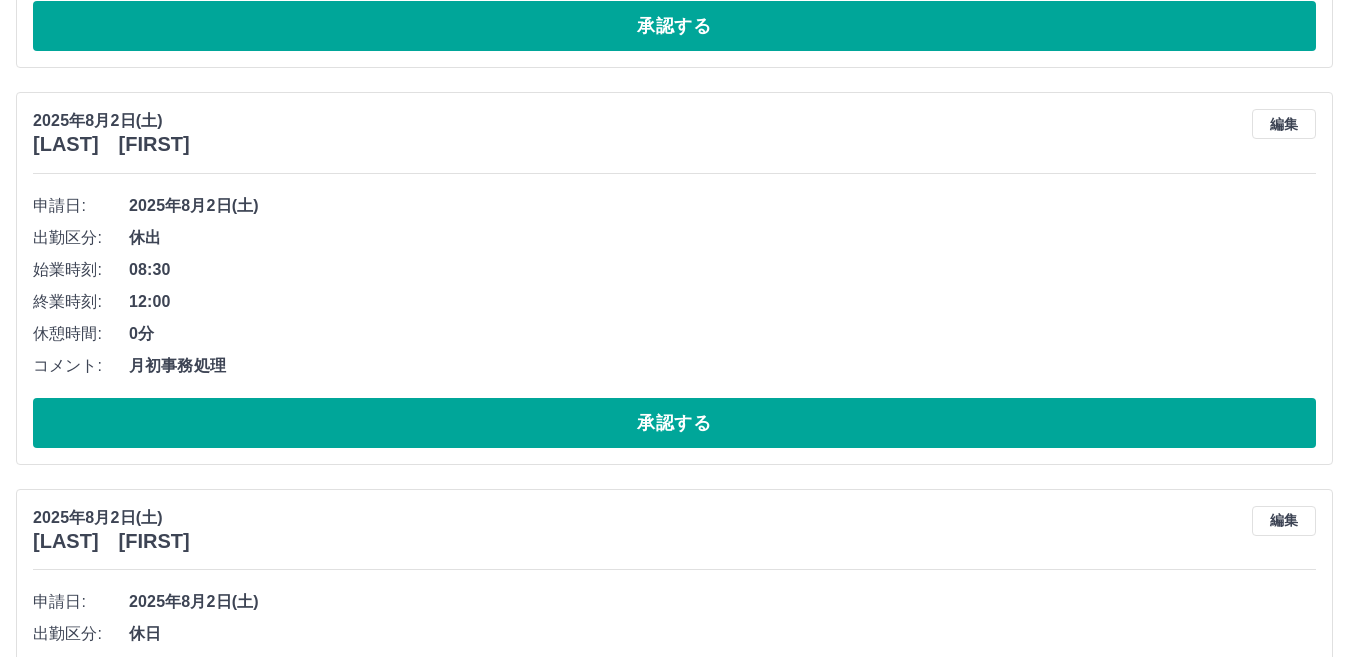 scroll, scrollTop: 1183, scrollLeft: 0, axis: vertical 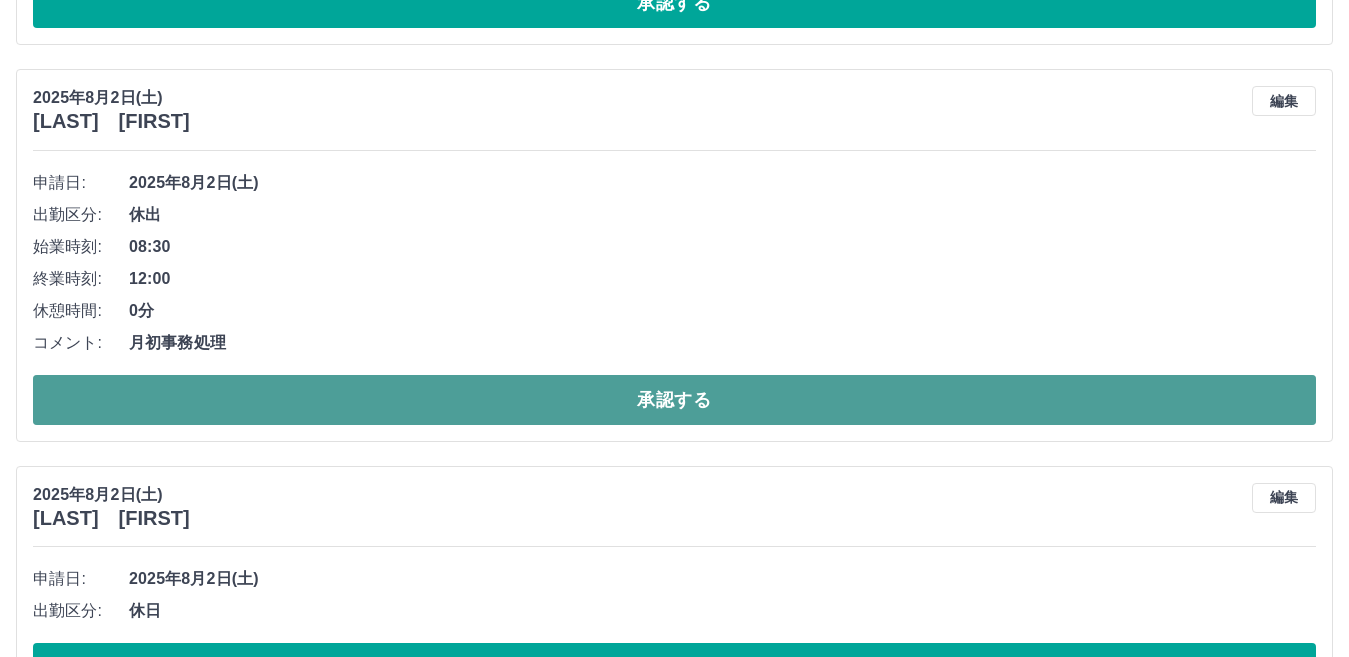 click on "承認する" at bounding box center [674, 400] 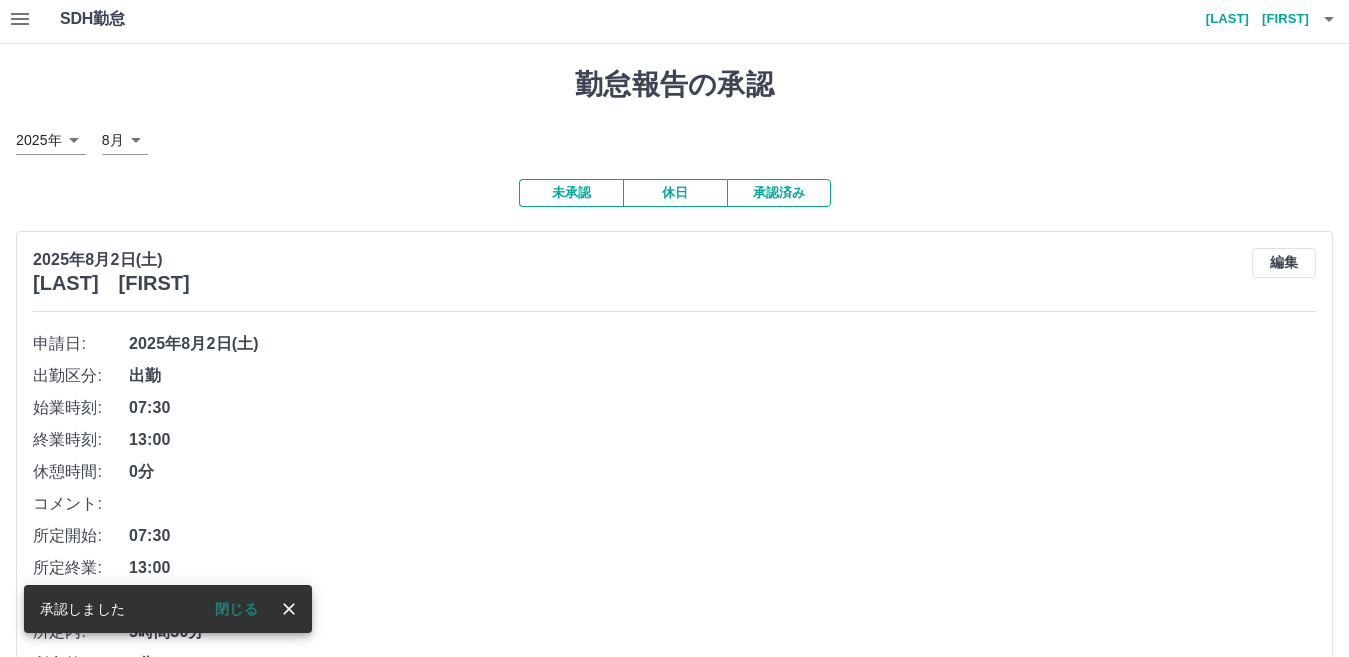 scroll, scrollTop: 0, scrollLeft: 0, axis: both 